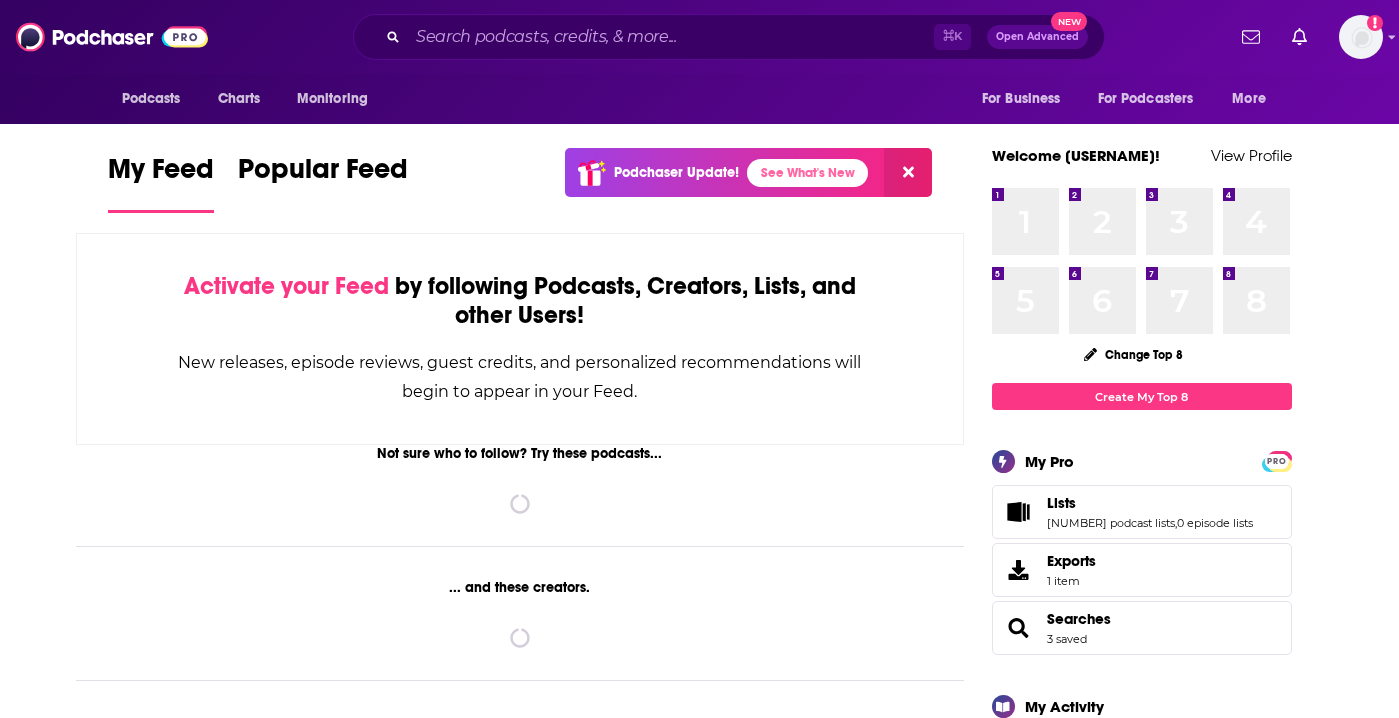 scroll, scrollTop: 0, scrollLeft: 0, axis: both 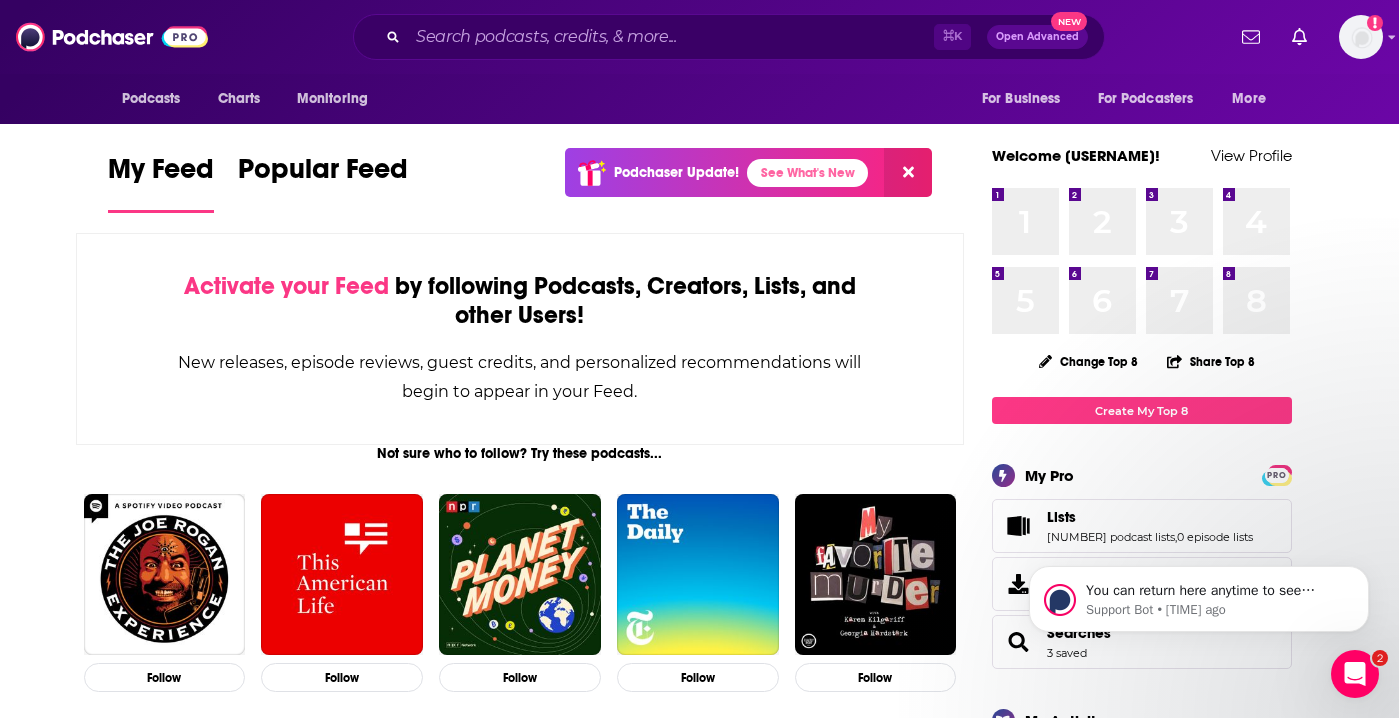 click on "⌘  K Open Advanced New" at bounding box center (729, 37) 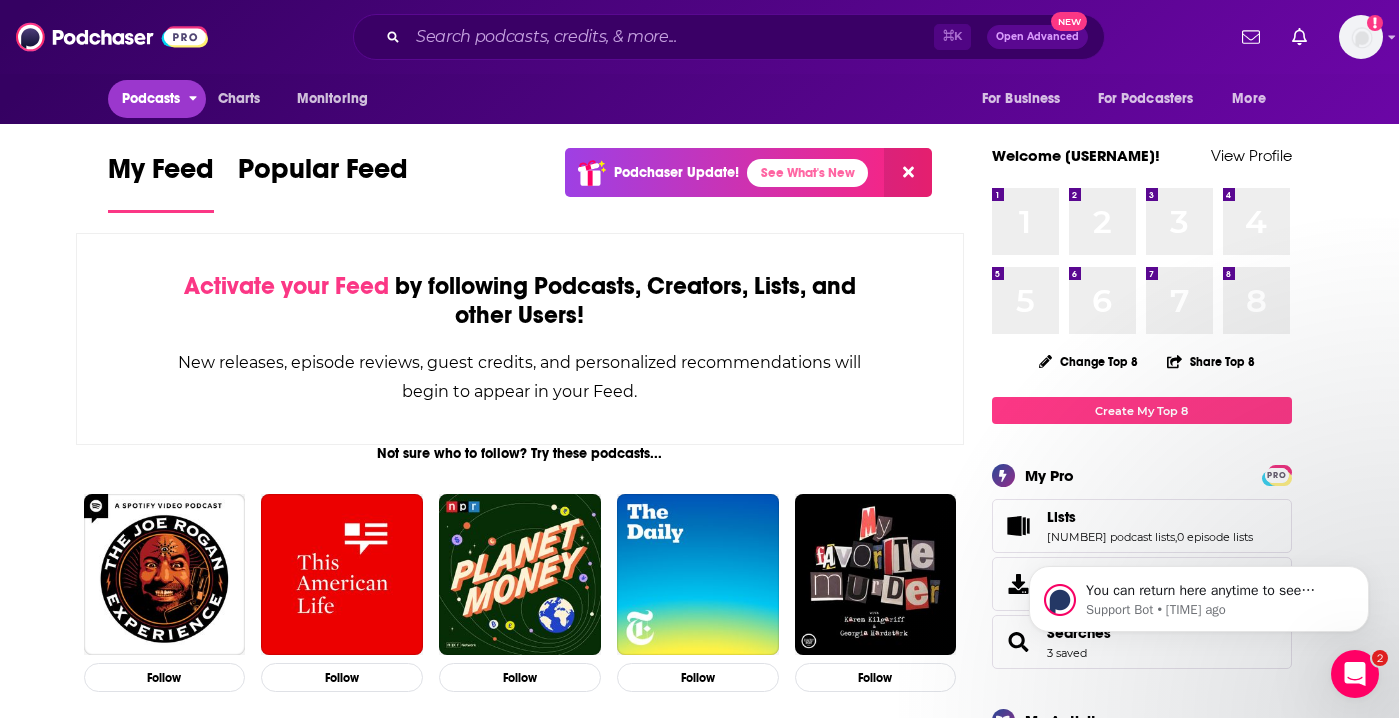 click on "Podcasts" at bounding box center (151, 99) 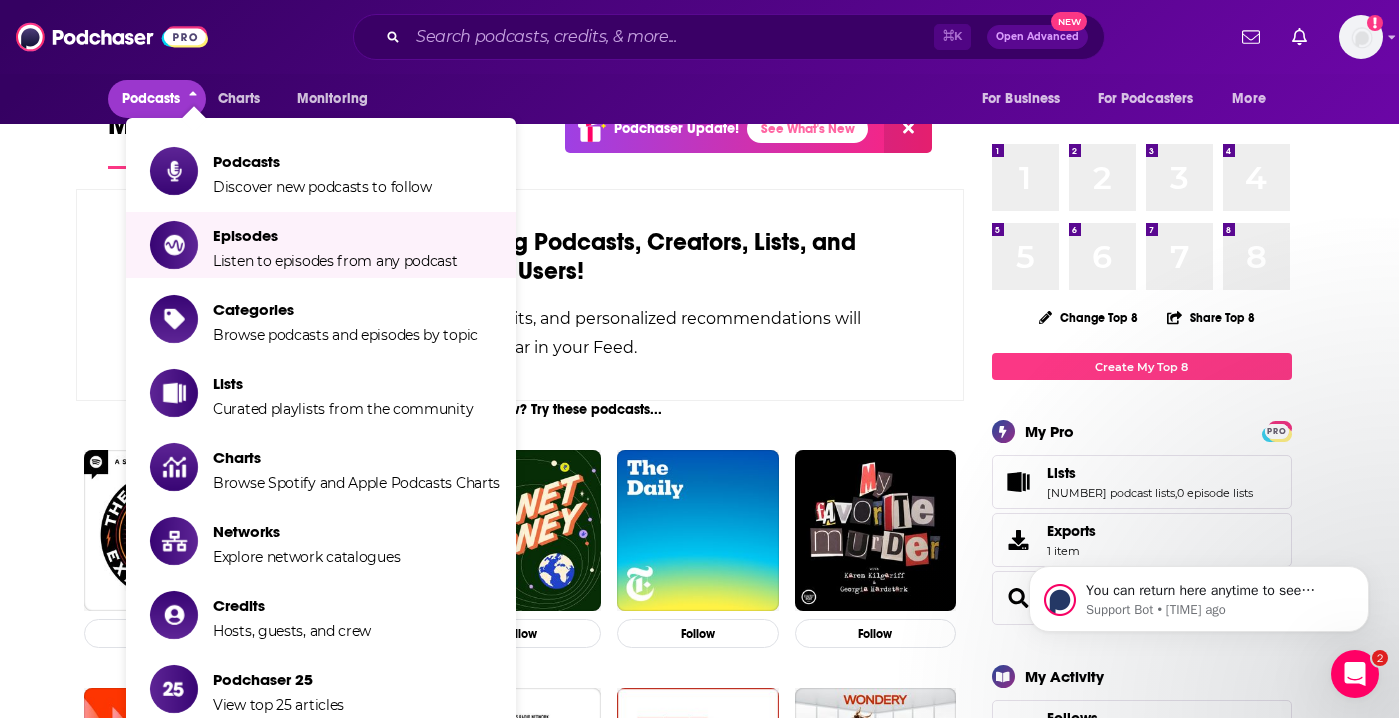 scroll, scrollTop: 46, scrollLeft: 0, axis: vertical 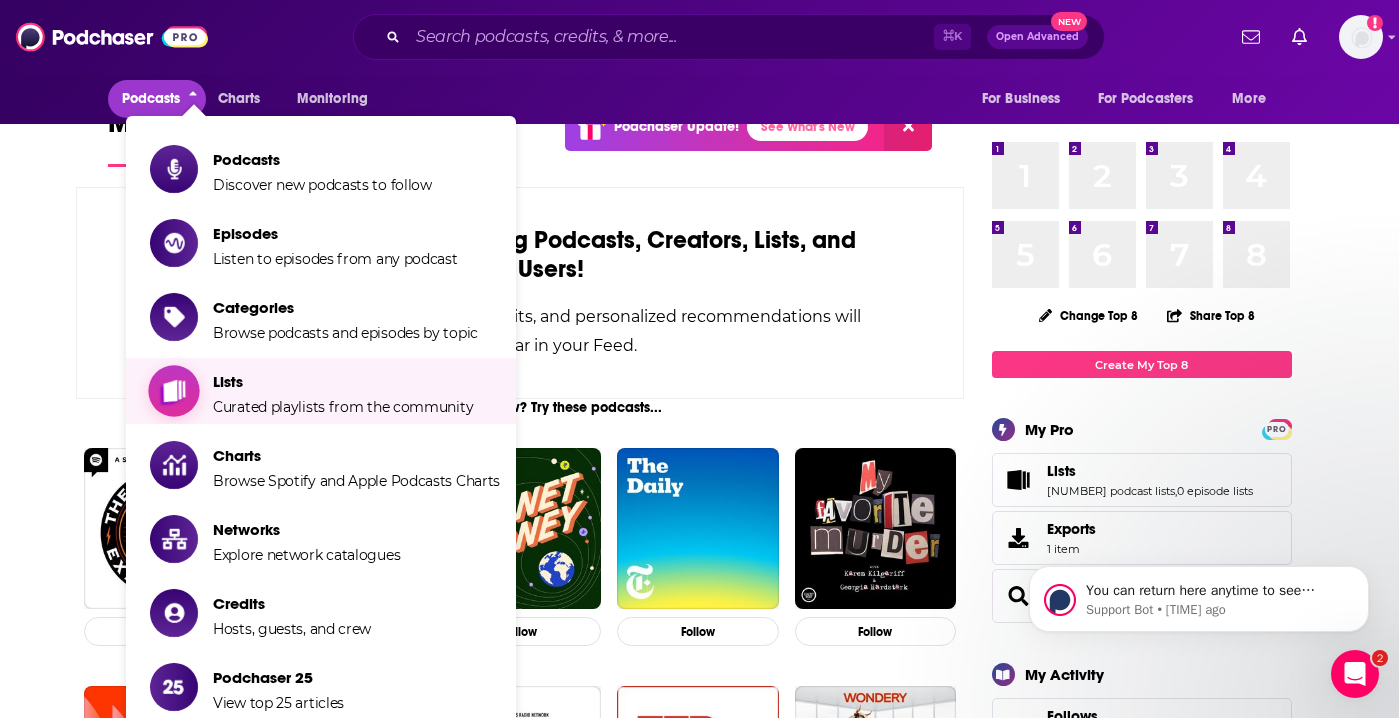 click at bounding box center [174, 391] 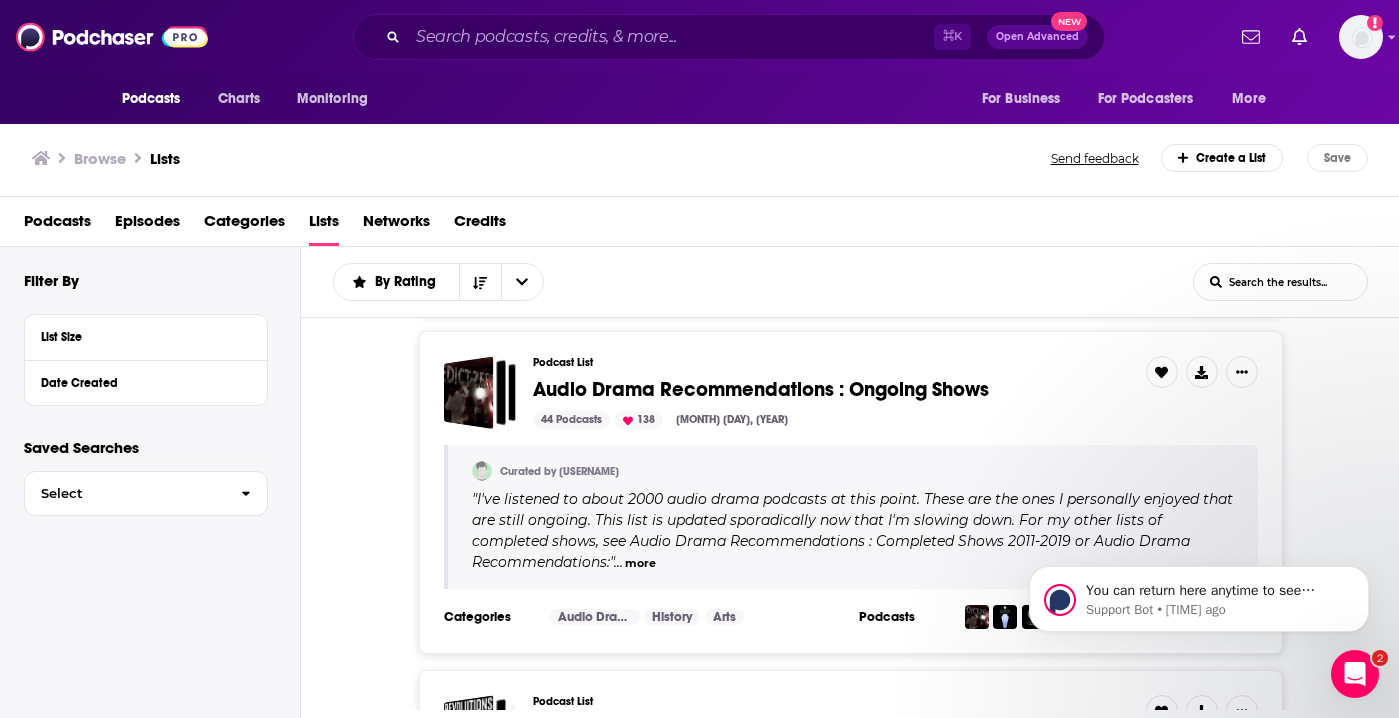 scroll, scrollTop: 309, scrollLeft: 0, axis: vertical 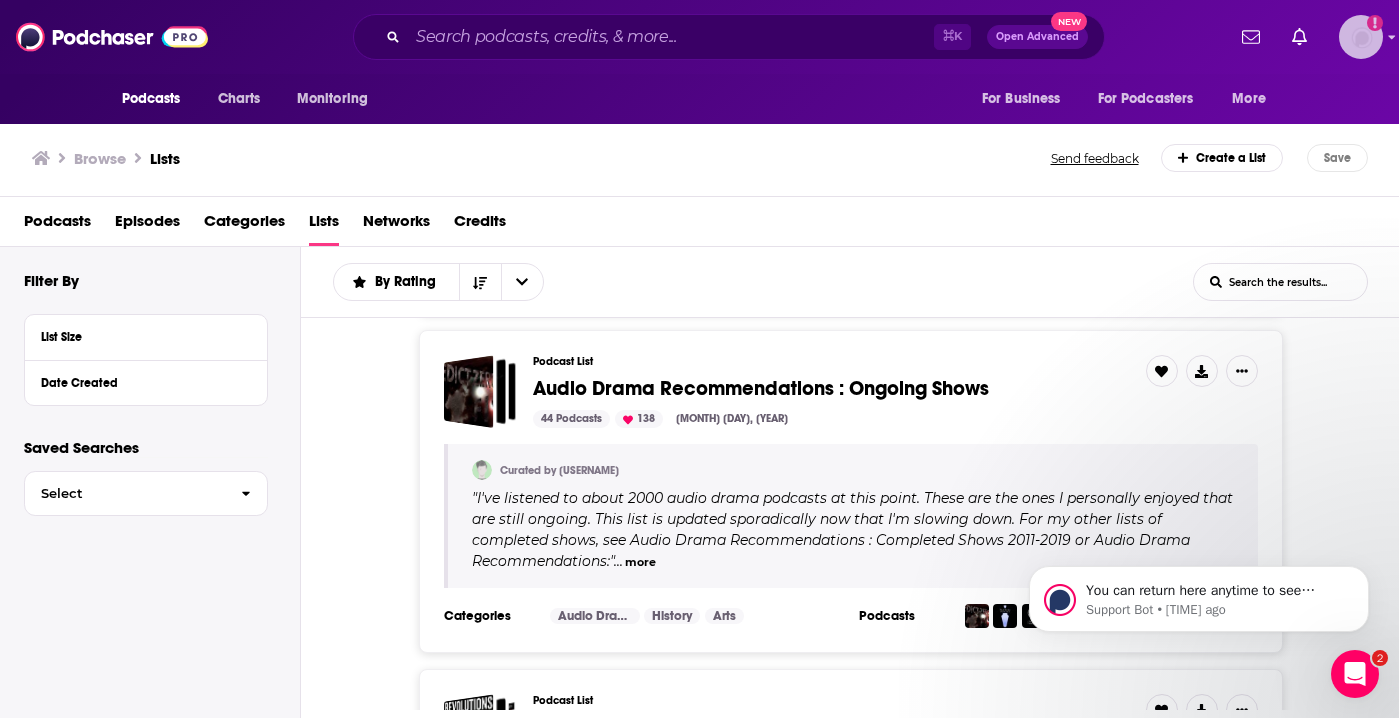 click at bounding box center (1361, 37) 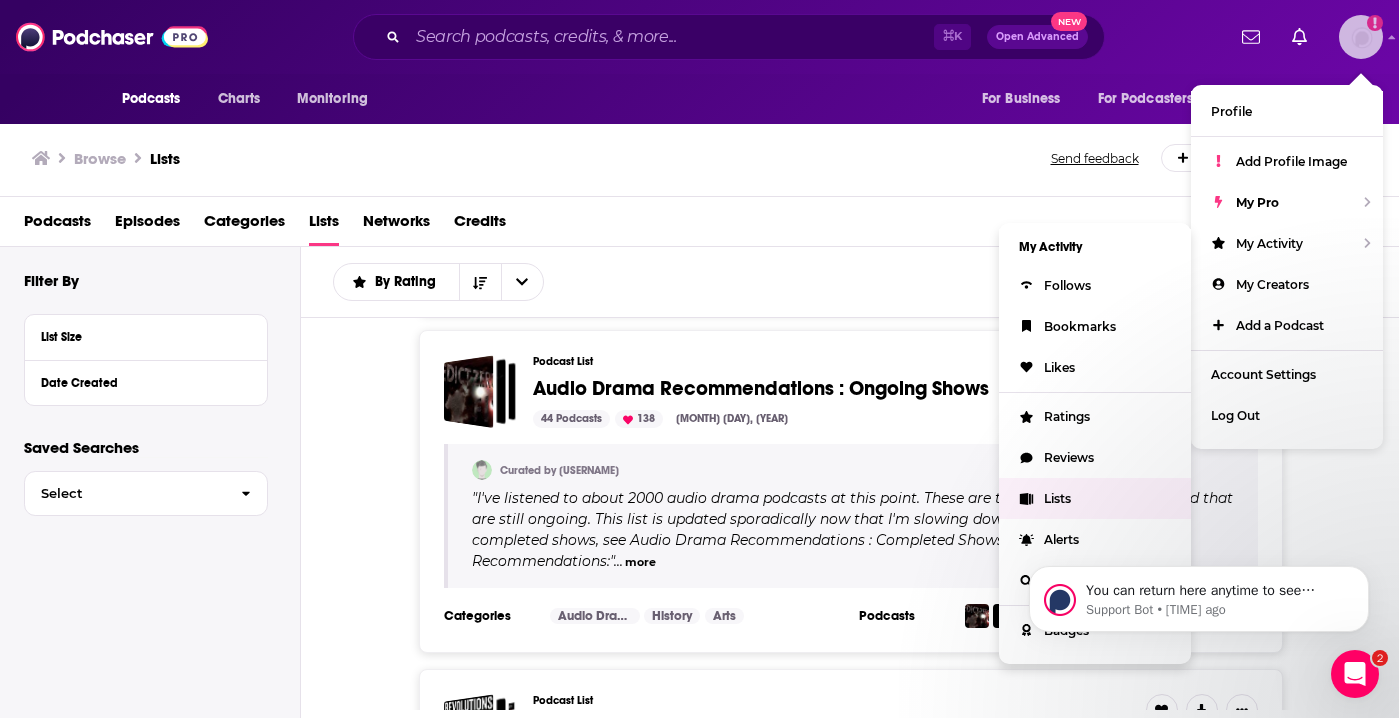 click on "Lists" at bounding box center [1095, 498] 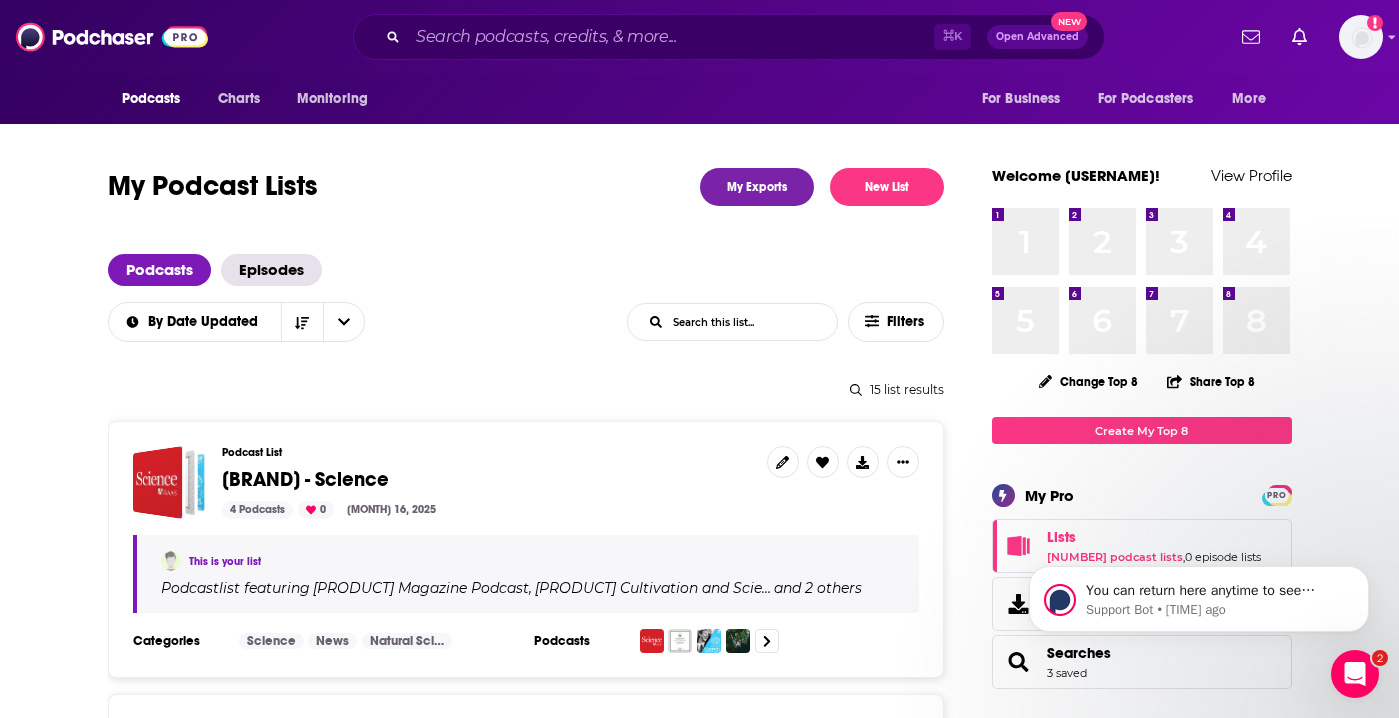 click on "[BRAND] - Science" at bounding box center (305, 479) 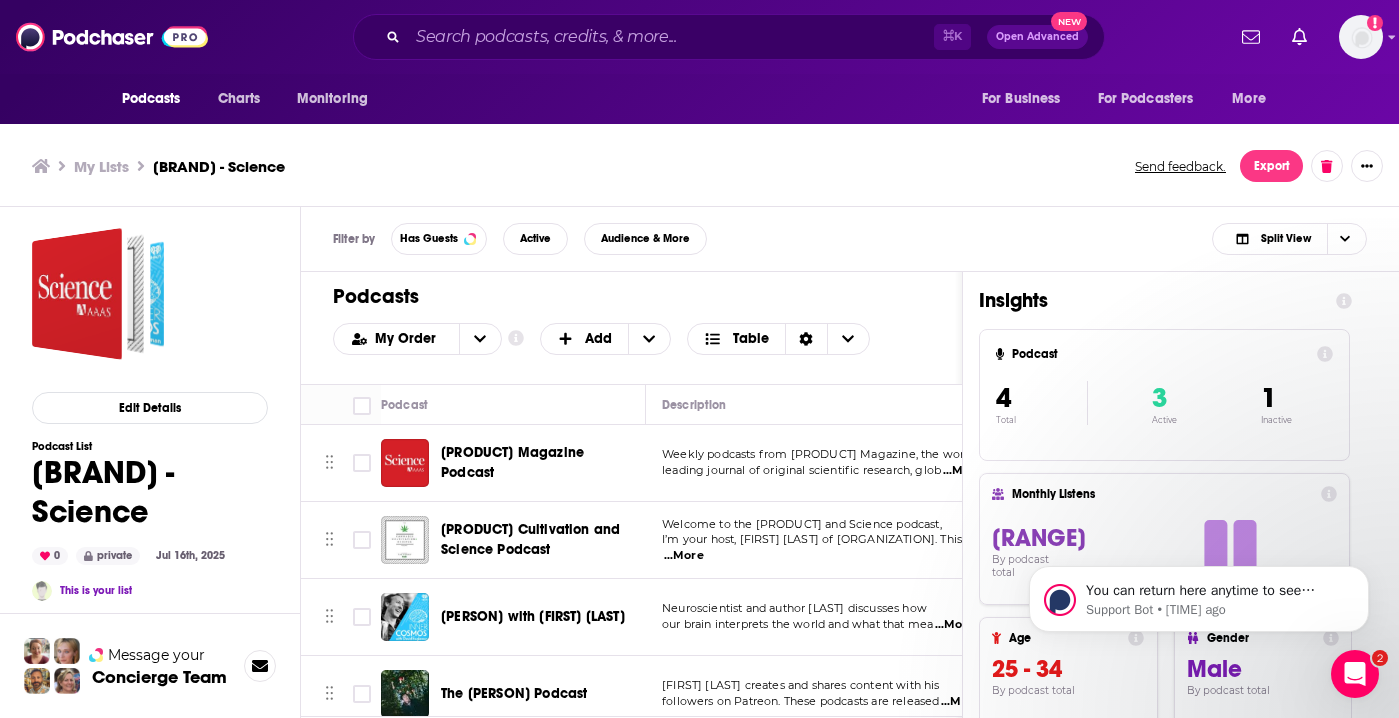 scroll, scrollTop: 16, scrollLeft: 0, axis: vertical 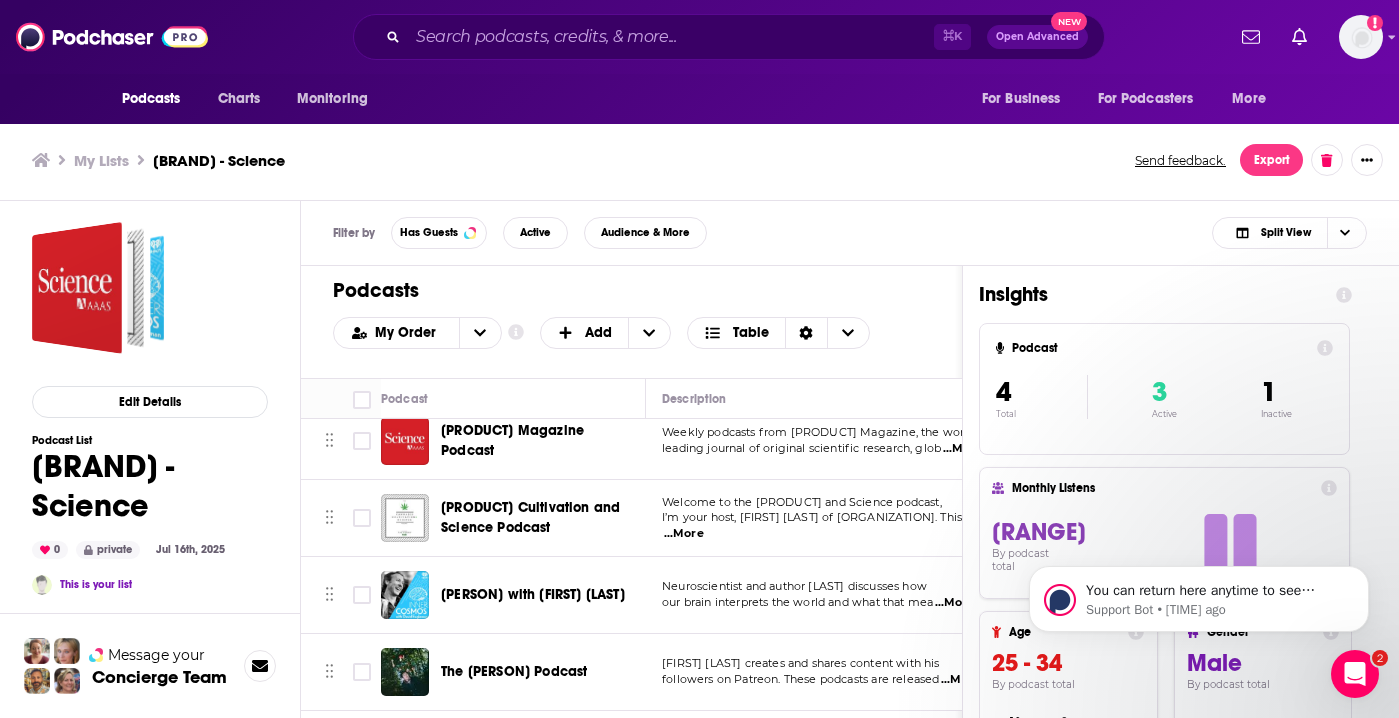 click on "...More" at bounding box center [955, 603] 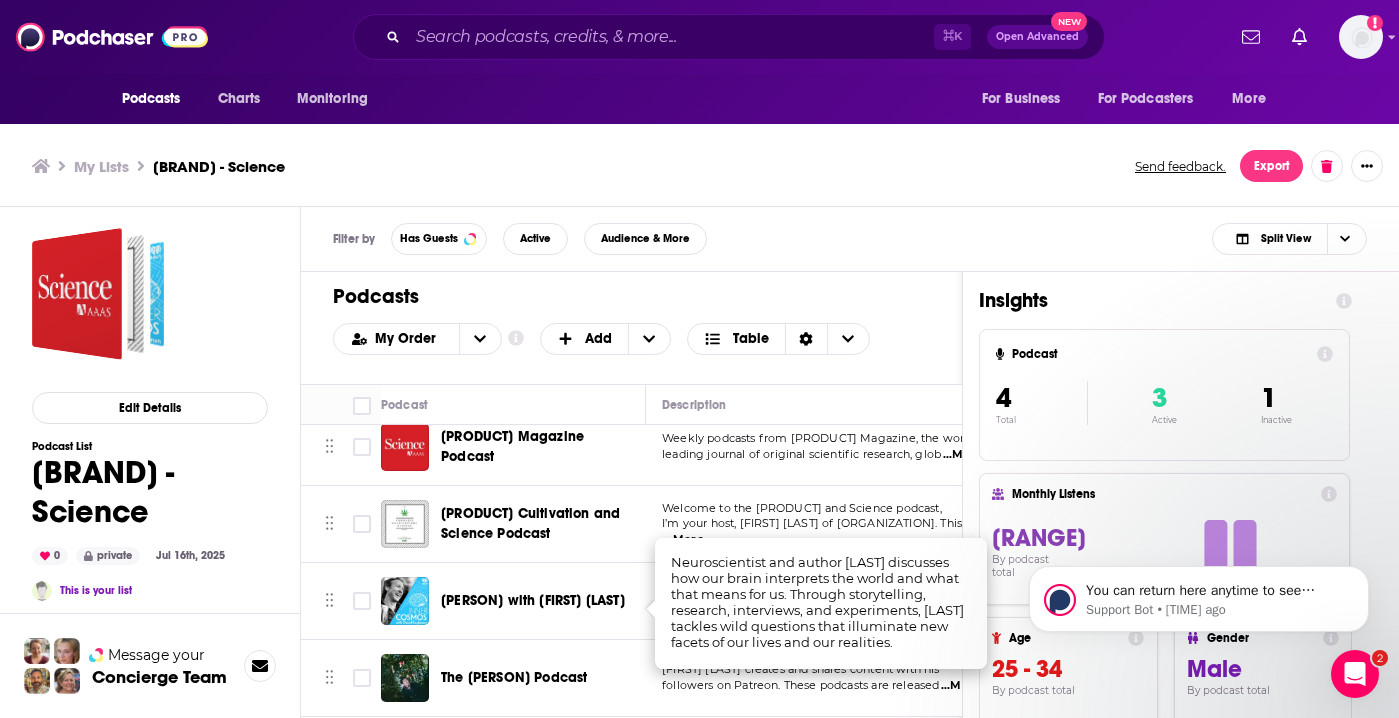 scroll, scrollTop: 6, scrollLeft: 0, axis: vertical 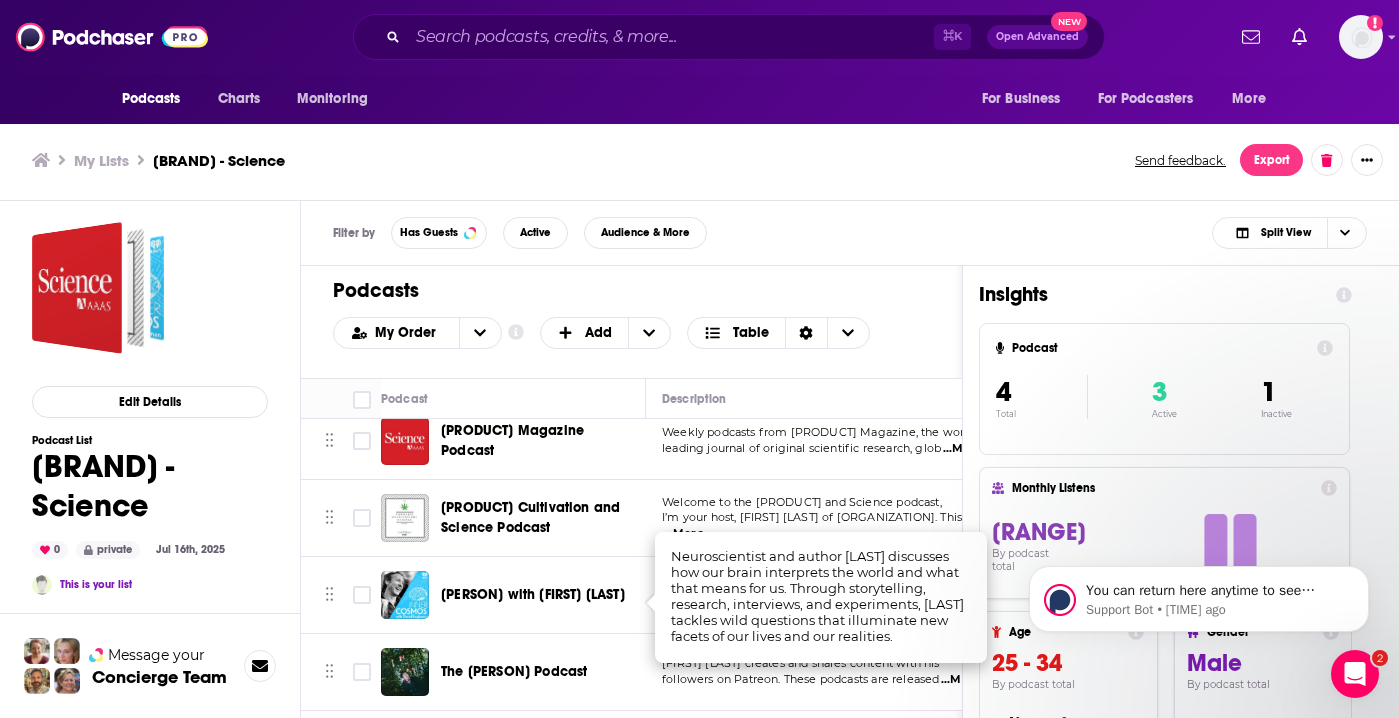 click on "followers on Patreon. These podcasts are released" at bounding box center (800, 679) 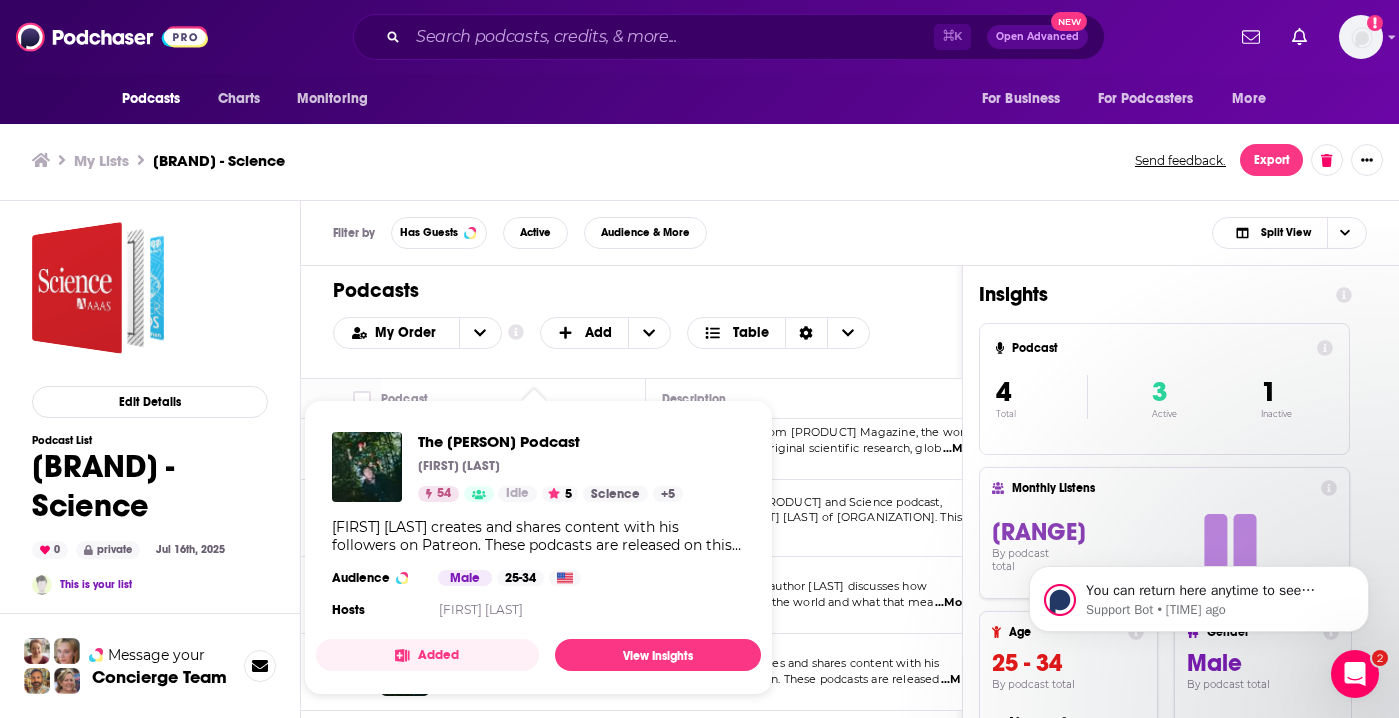 click on "The [PERSON] Podcast [PERSON] [NUMBER] Idle 5 Science + 5 [PERSON] creates and shares content with his followers on Patreon. These podcasts are released on this platform and on Youtube after first being posted on Patreon for a month or longer. The free versions of these conversations are made, in part, with the help of [PERSON]'s sponsors.  Hope you enjoy! Audience Male [AGE_RANGE] Hosts   [PERSON] Added View Insights" at bounding box center [538, 547] 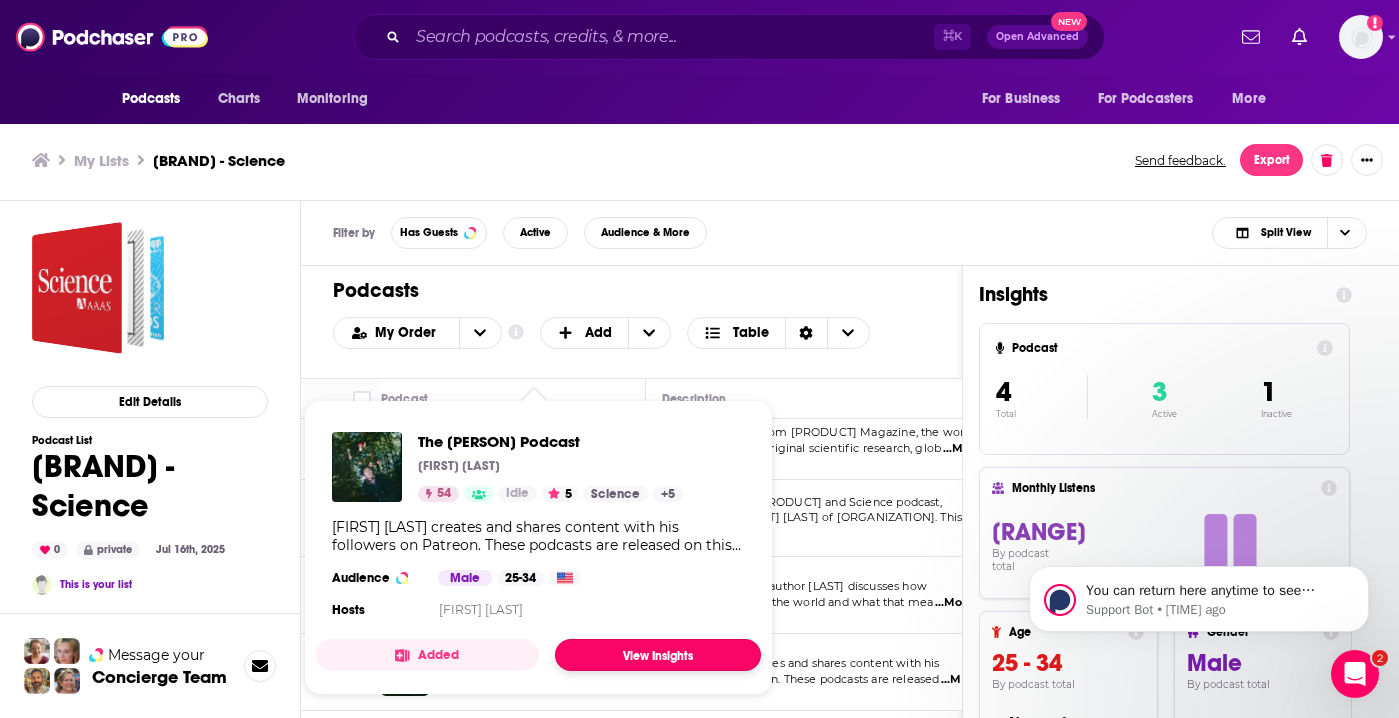 click on "View Insights" at bounding box center (658, 655) 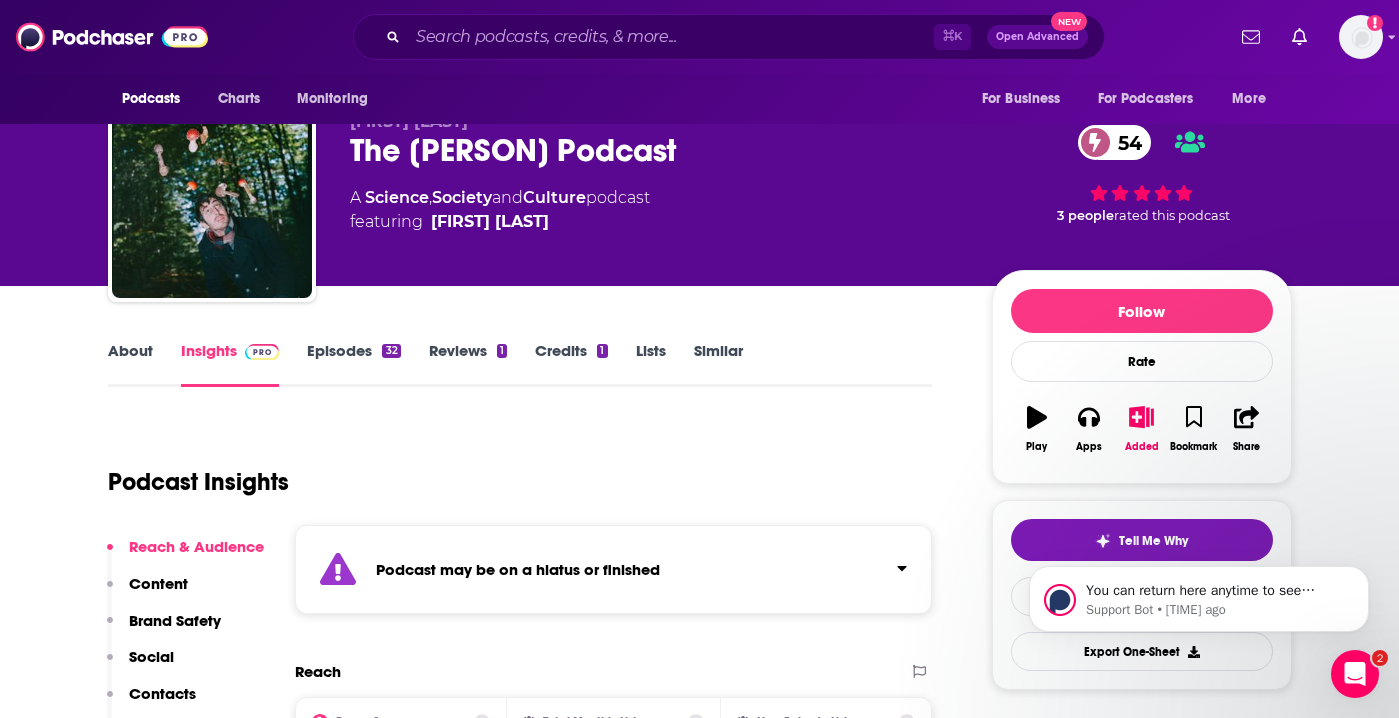 scroll, scrollTop: 0, scrollLeft: 0, axis: both 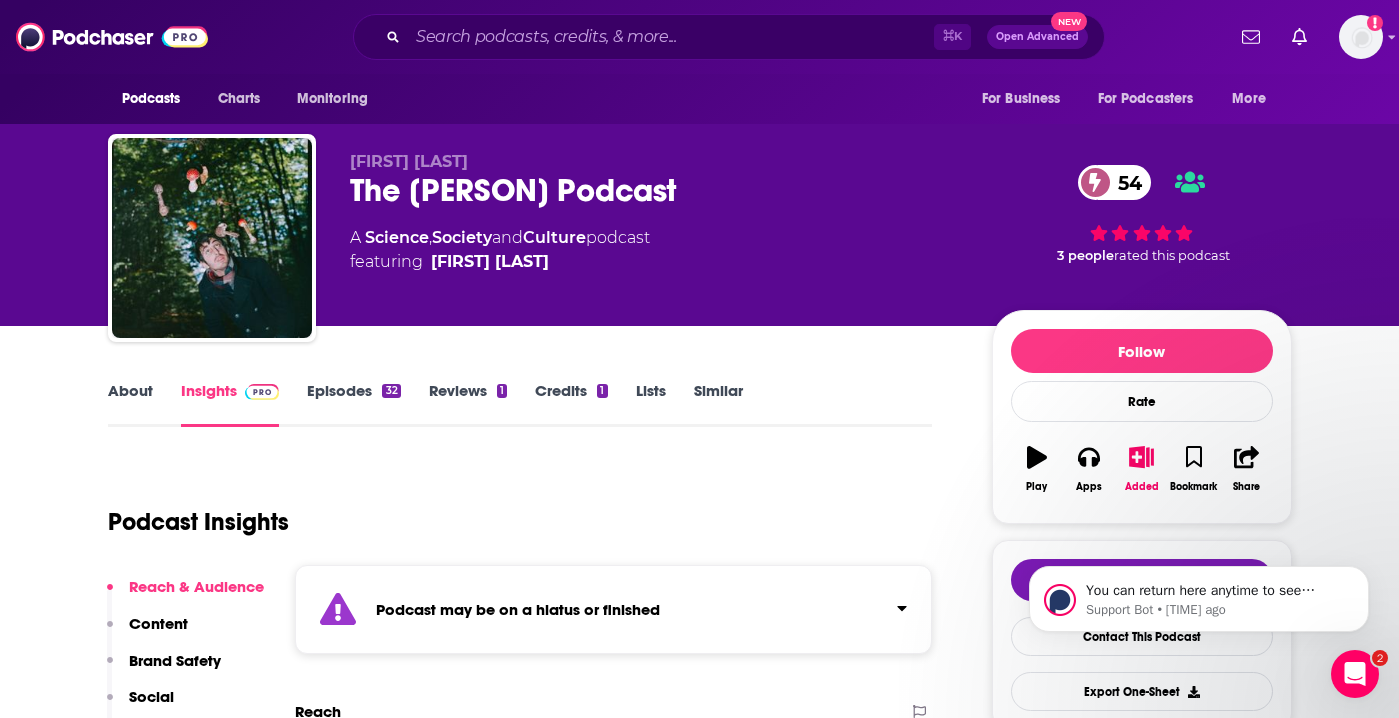 click on "Episodes 32" at bounding box center [353, 404] 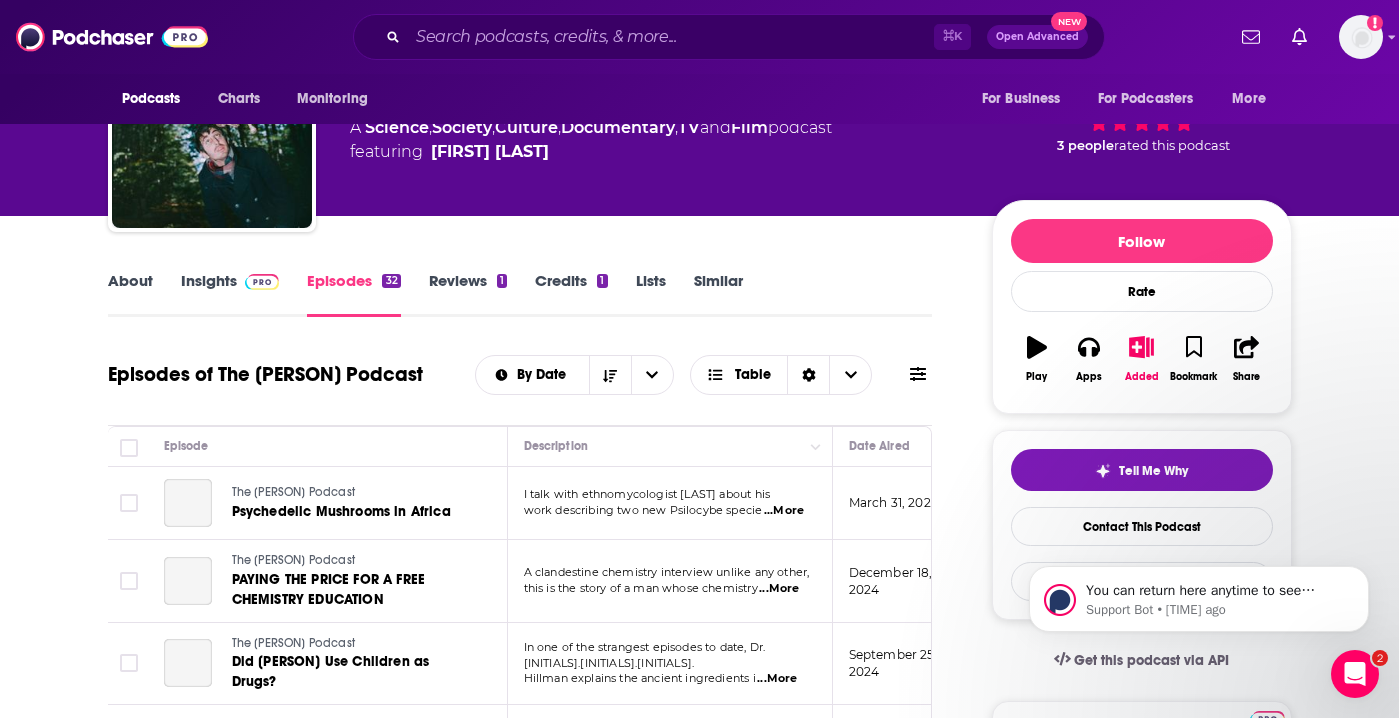 scroll, scrollTop: 378, scrollLeft: 0, axis: vertical 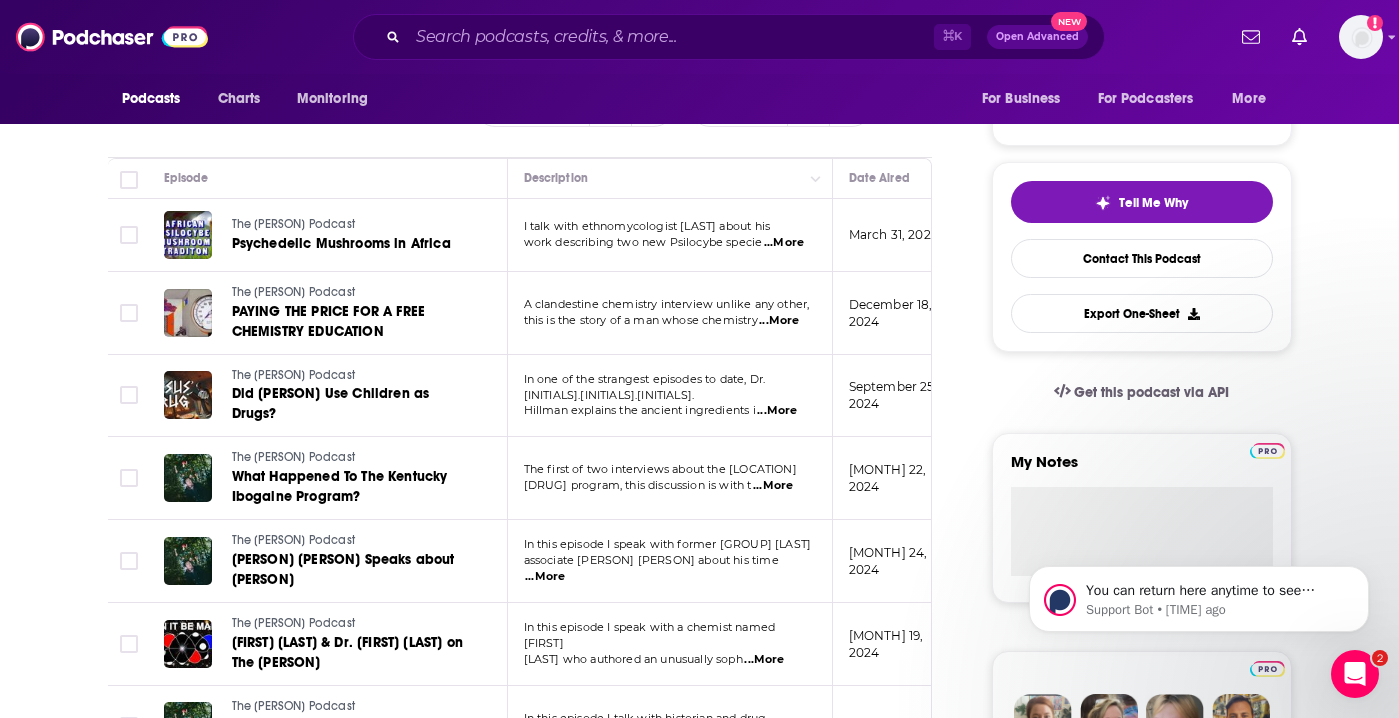click on "...More" at bounding box center (784, 243) 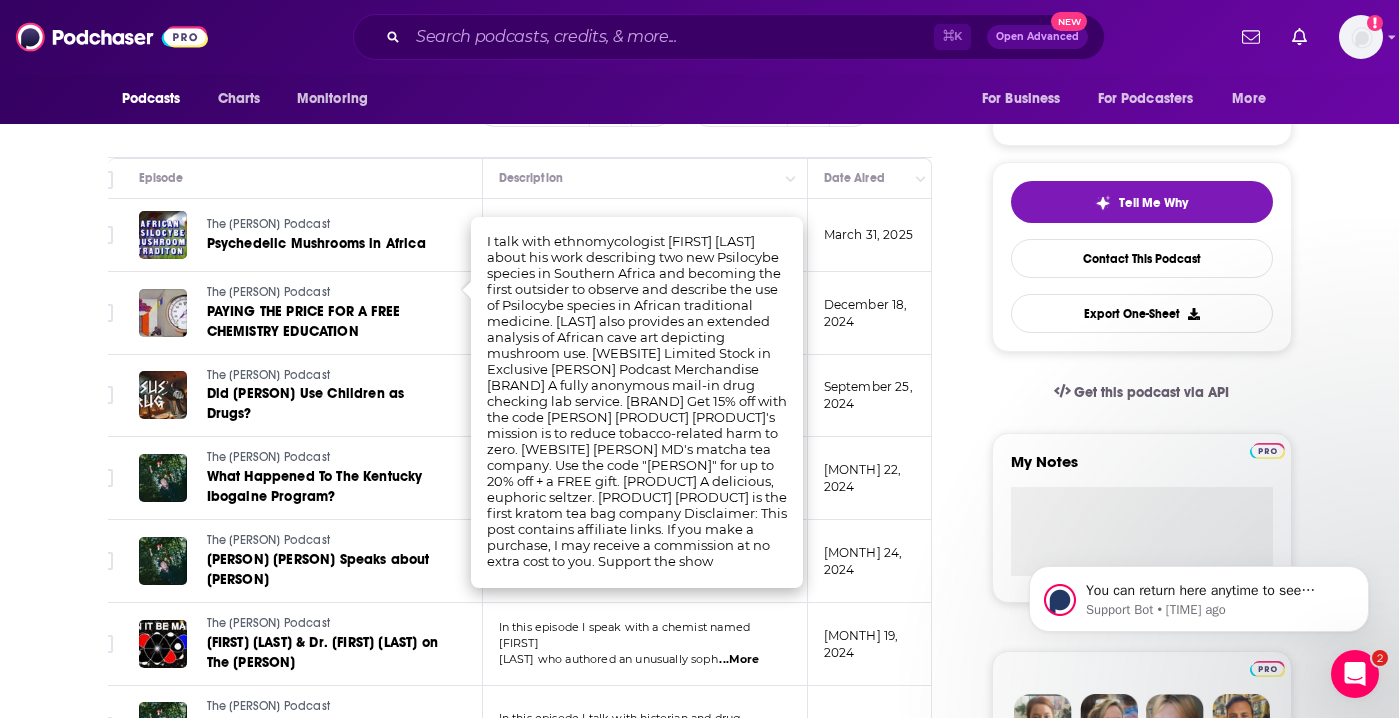 scroll, scrollTop: 0, scrollLeft: 24, axis: horizontal 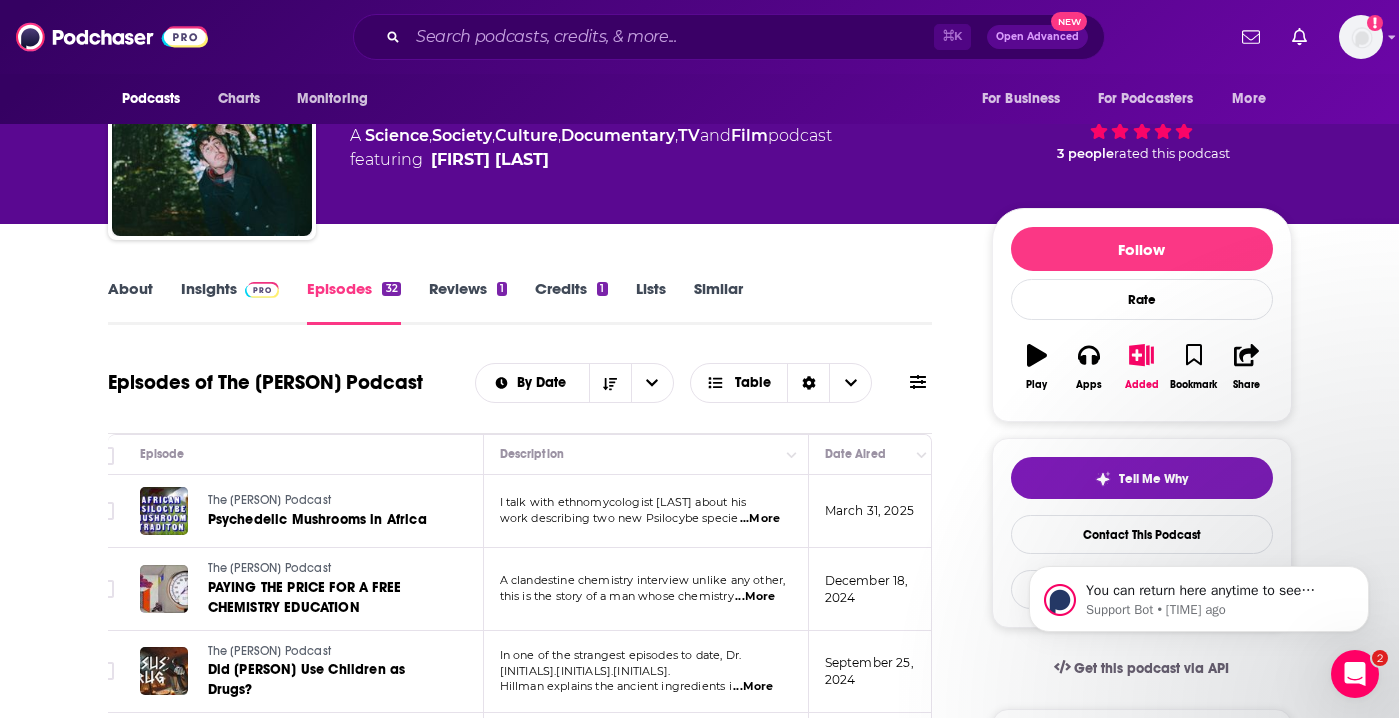 drag, startPoint x: 695, startPoint y: 534, endPoint x: 649, endPoint y: 450, distance: 95.77056 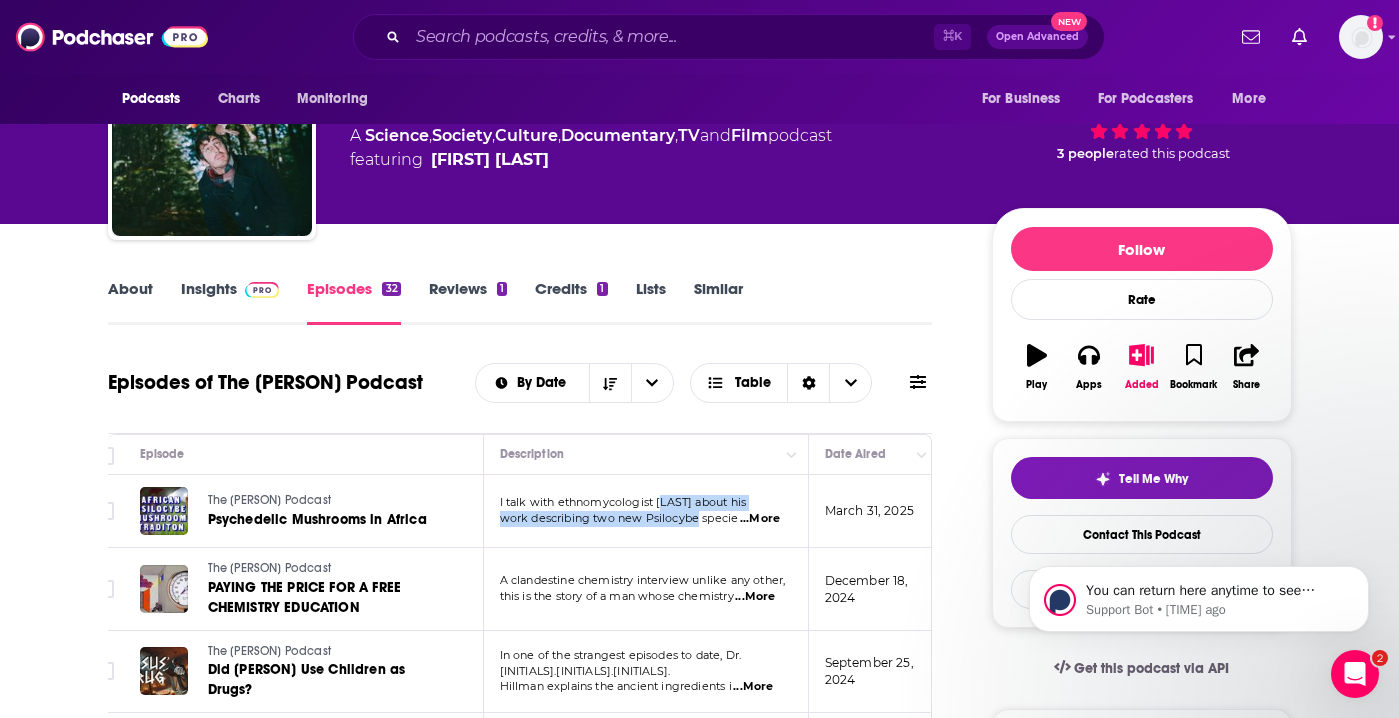 drag, startPoint x: 663, startPoint y: 548, endPoint x: 720, endPoint y: 569, distance: 60.74537 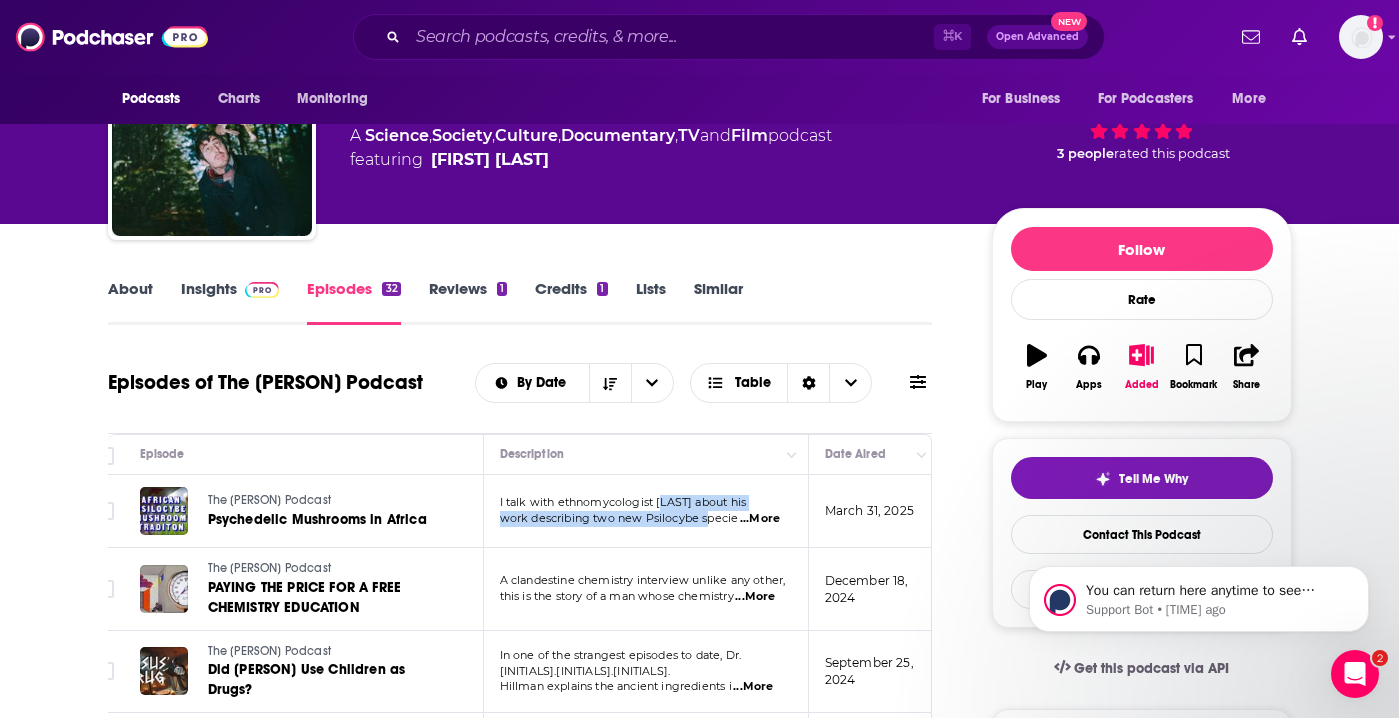 click on "work describing two new Psilocybe specie" at bounding box center [619, 518] 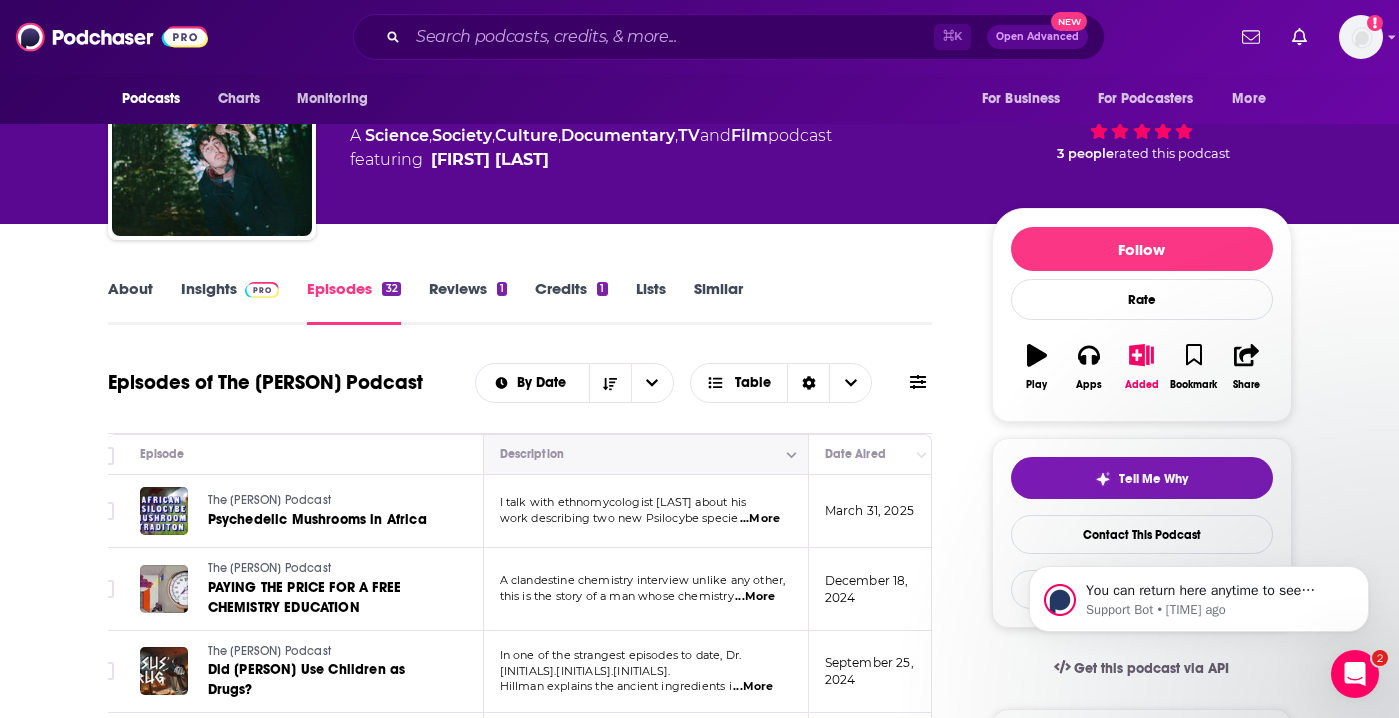 click at bounding box center [644, 454] 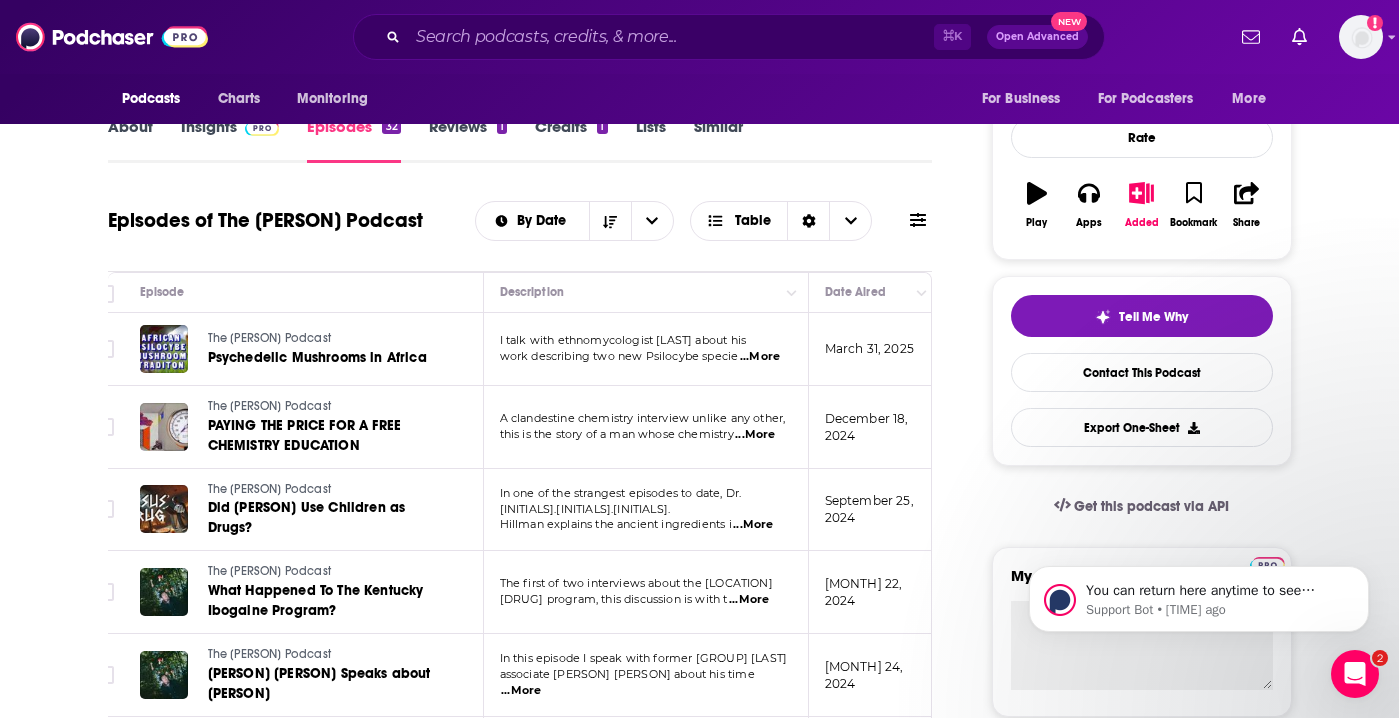 scroll, scrollTop: 269, scrollLeft: 0, axis: vertical 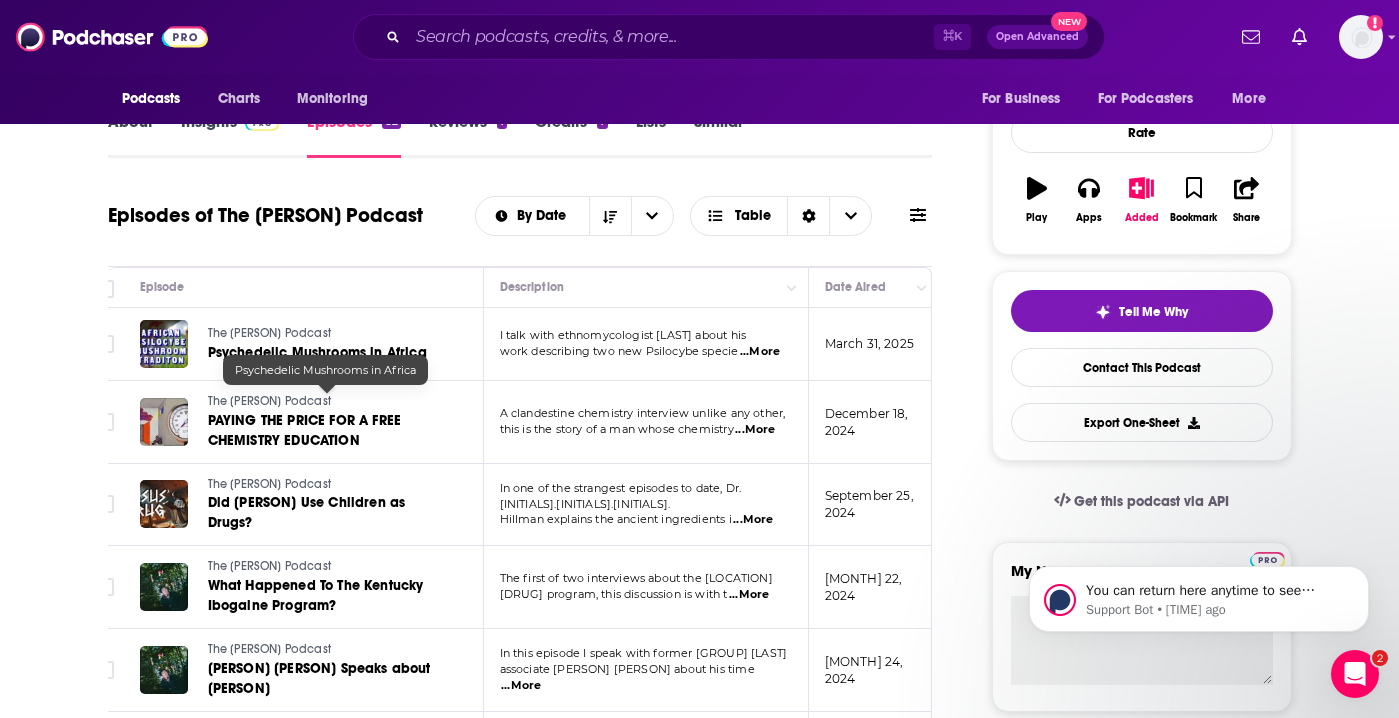 click on "Psychedelic Mushrooms in Africa" at bounding box center [317, 352] 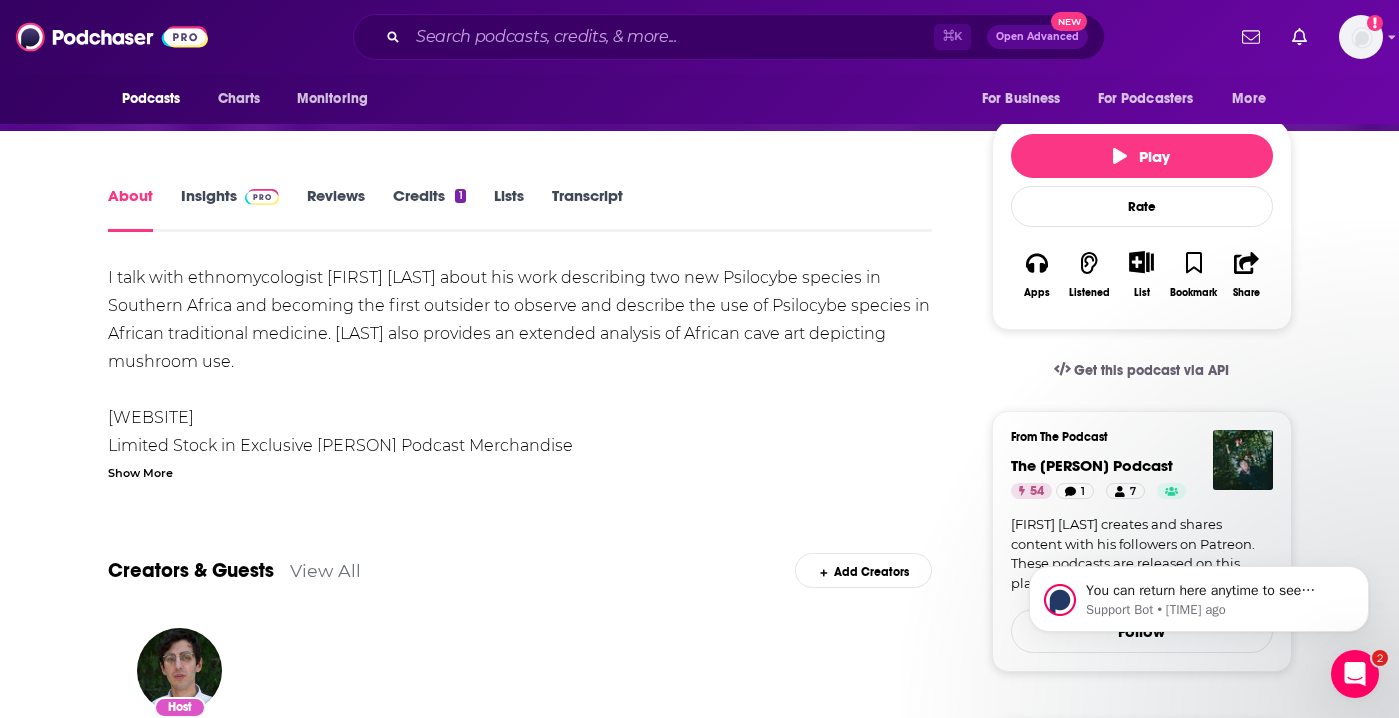 scroll, scrollTop: 239, scrollLeft: 0, axis: vertical 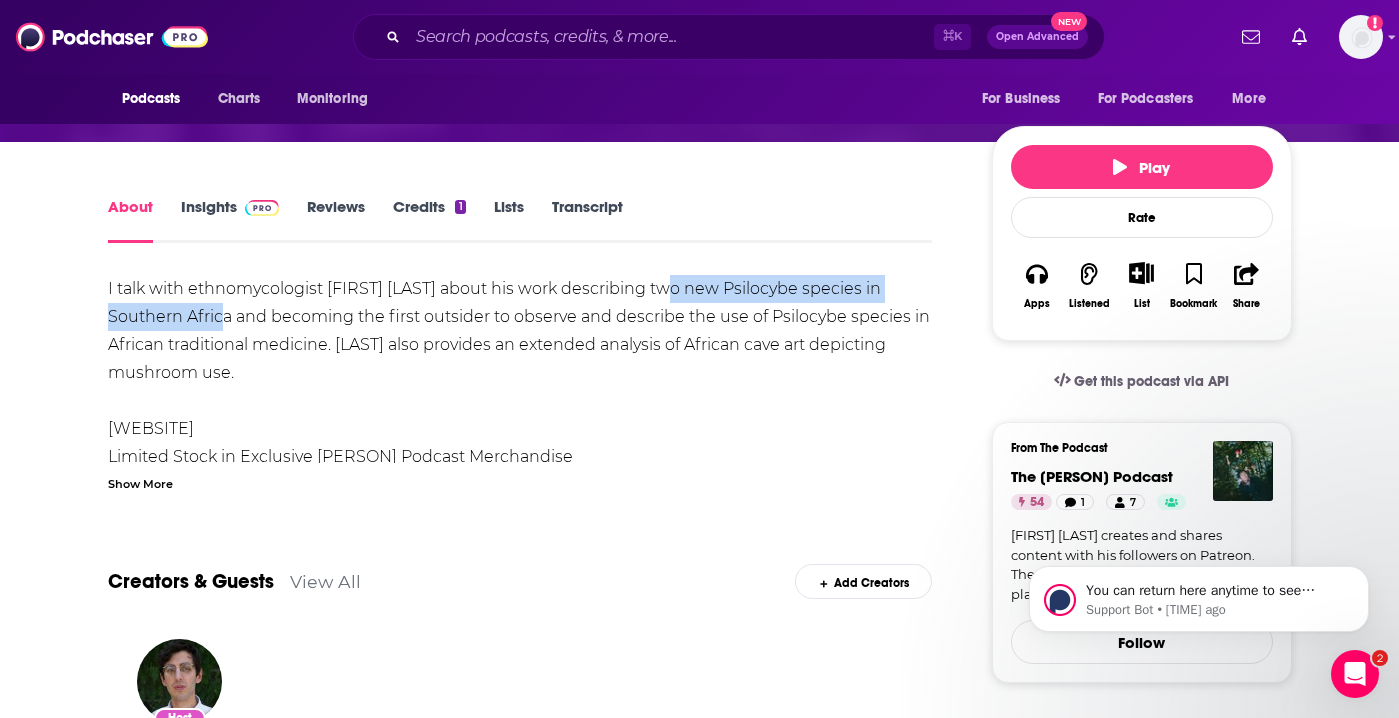 copy on "new Psilocybe species in Southern Africa" 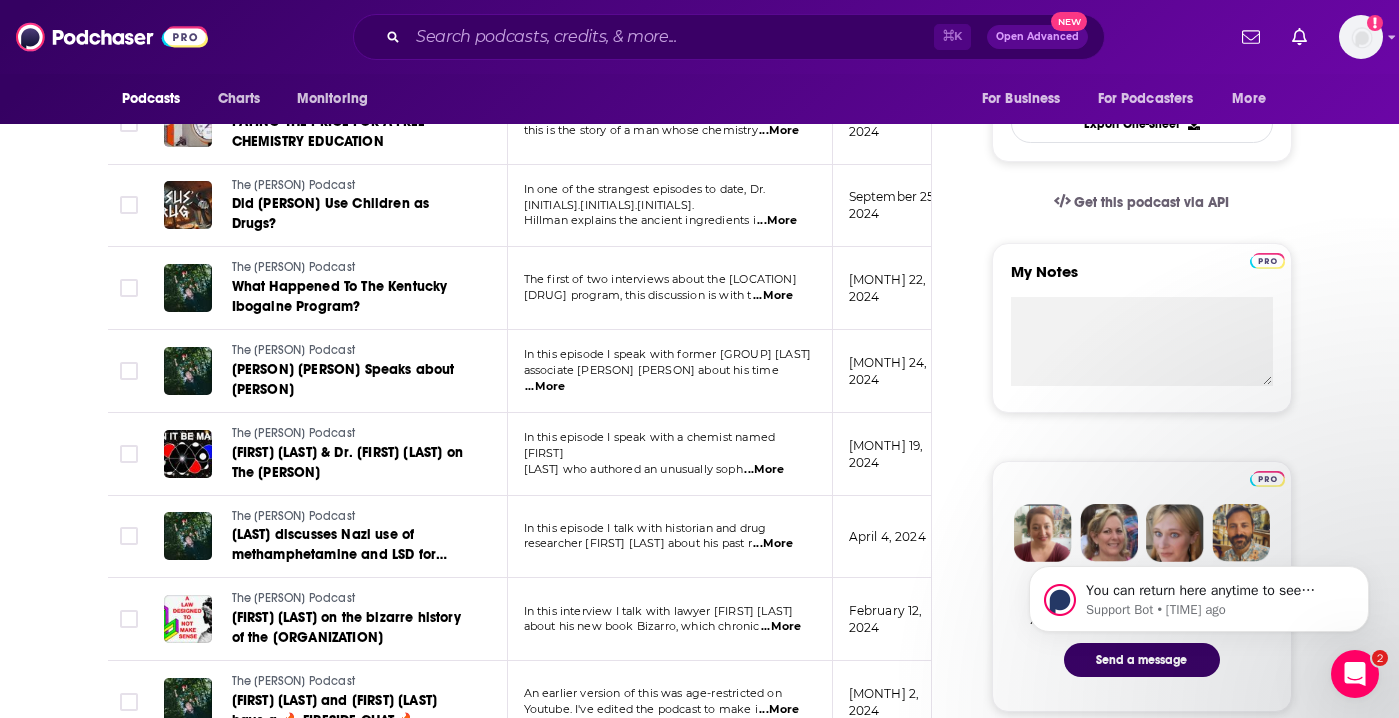 scroll, scrollTop: 2285, scrollLeft: 0, axis: vertical 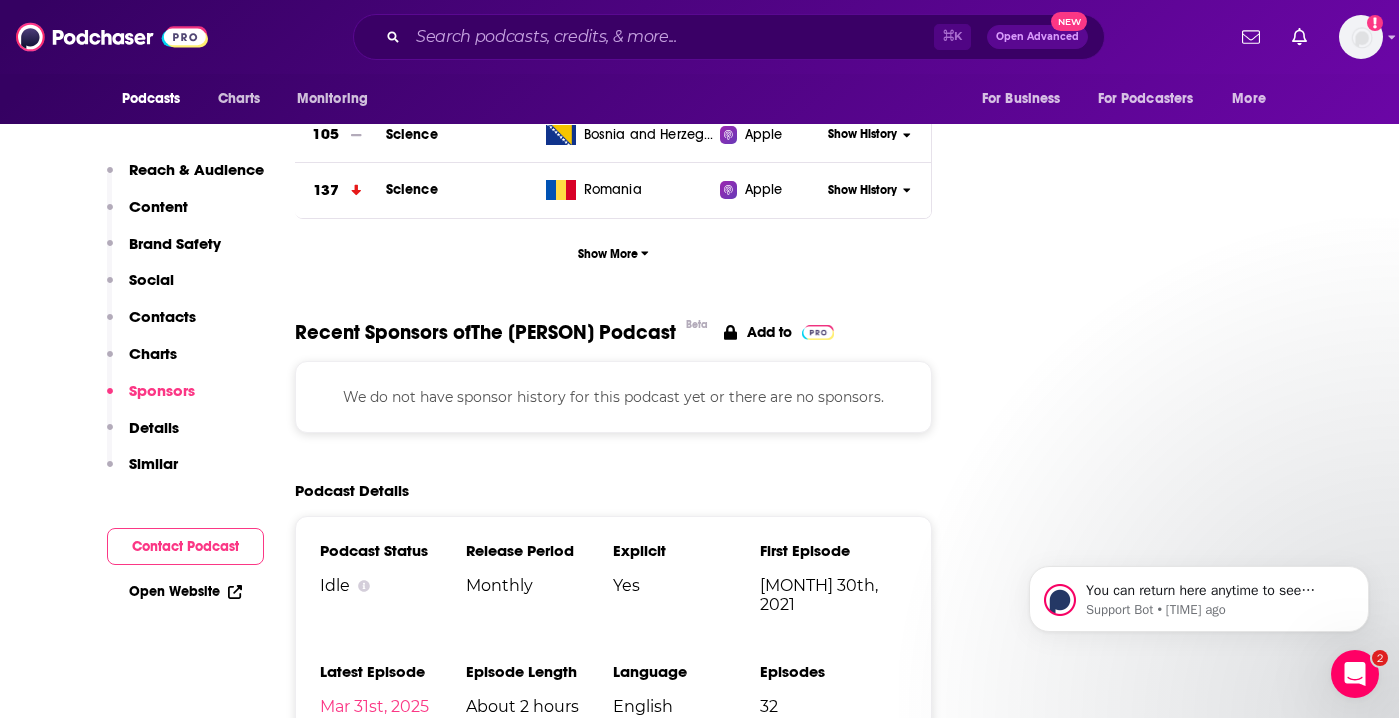 click on "Contacts" at bounding box center [162, 316] 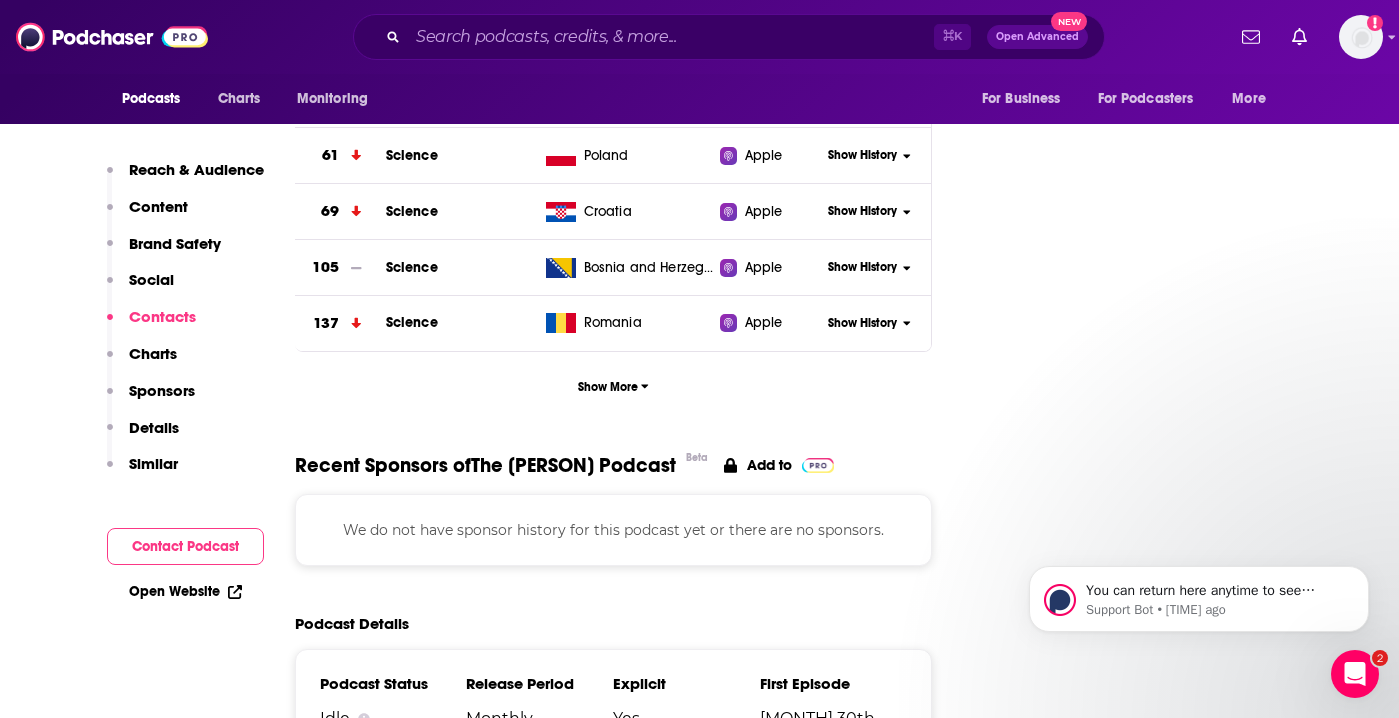 scroll, scrollTop: 2143, scrollLeft: 0, axis: vertical 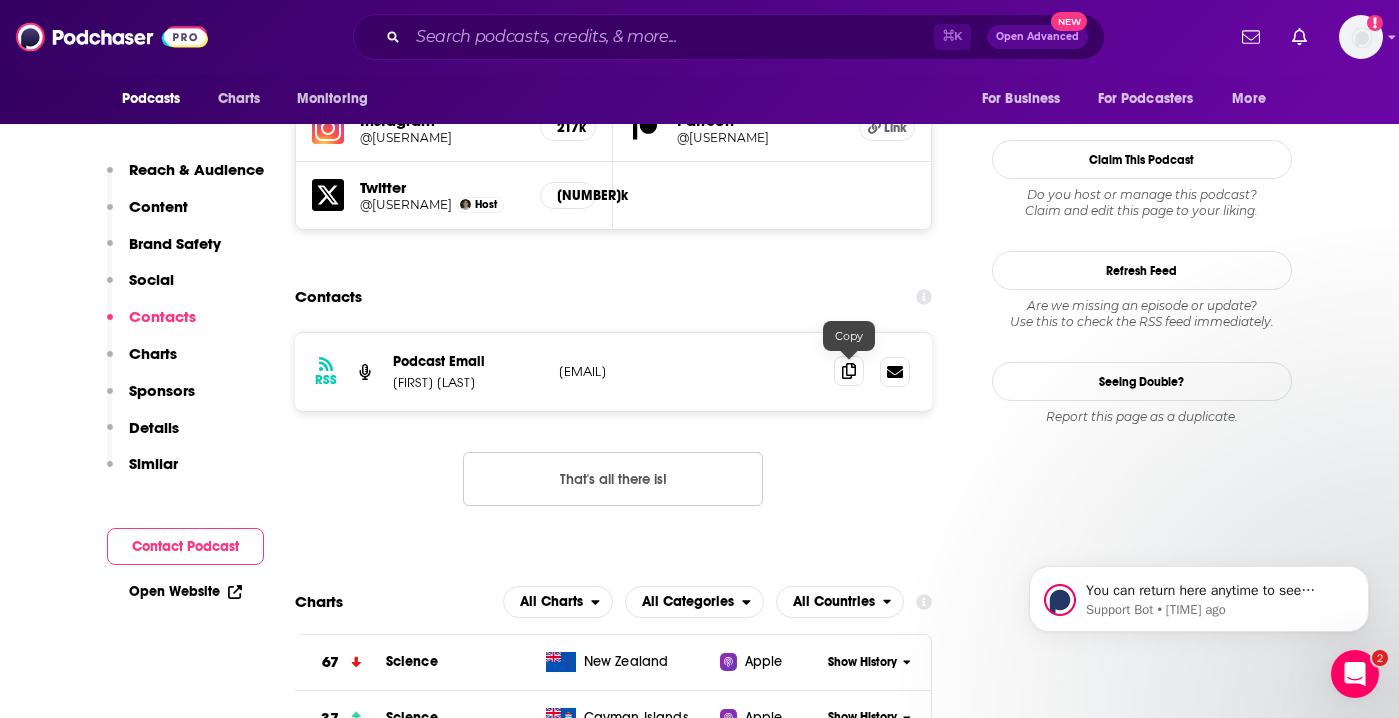click 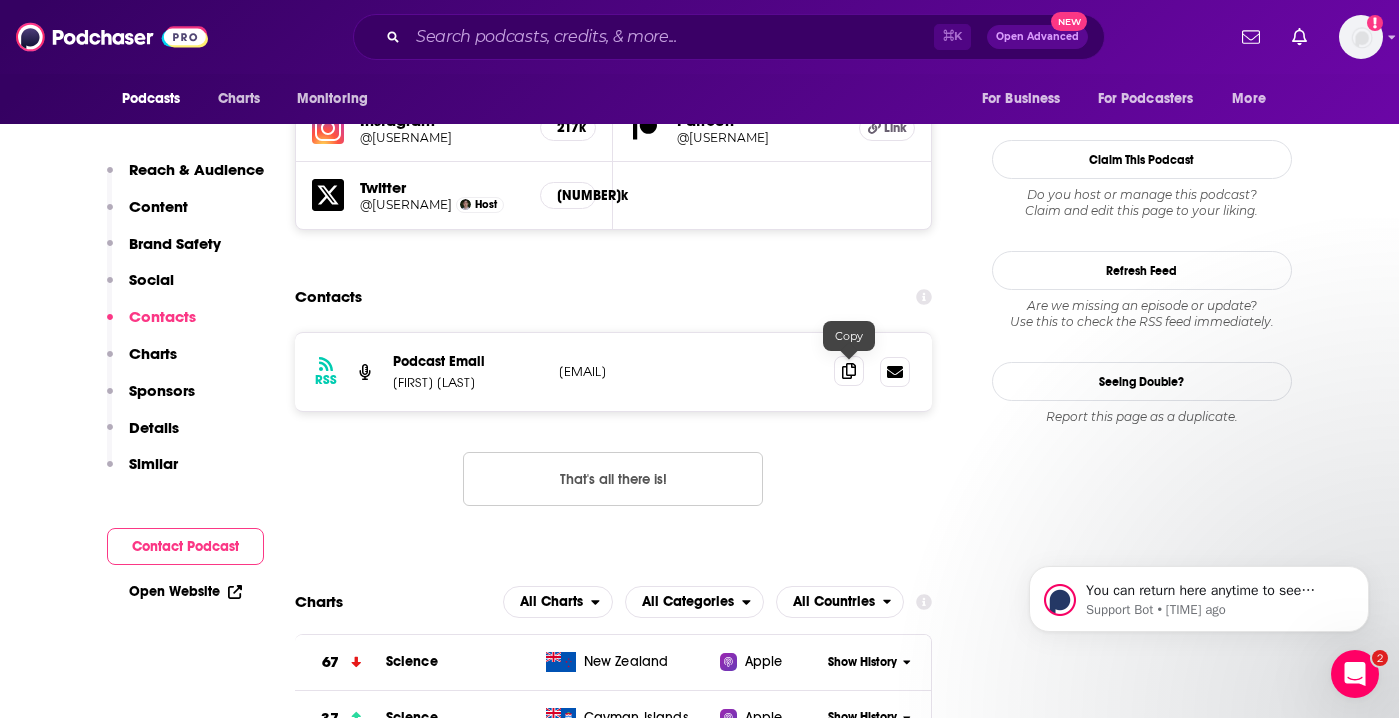 click at bounding box center [849, 371] 